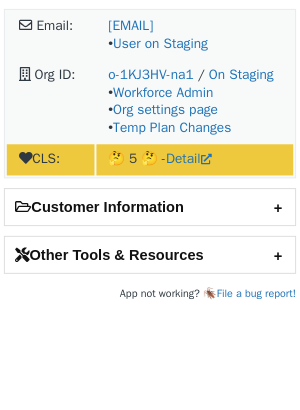 scroll, scrollTop: 0, scrollLeft: 0, axis: both 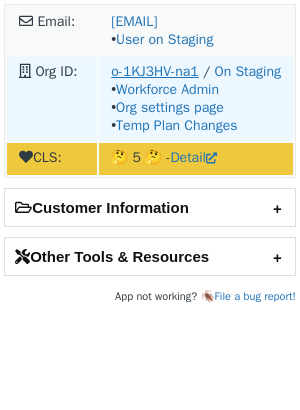 click on "o-1KJ3HV-na1" at bounding box center [155, 71] 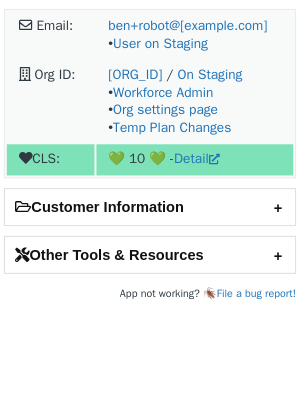 scroll, scrollTop: 0, scrollLeft: 0, axis: both 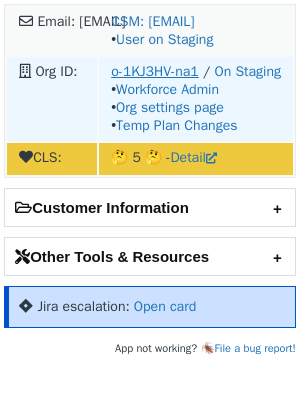 click on "[ALPHANUMERIC]" at bounding box center (155, 71) 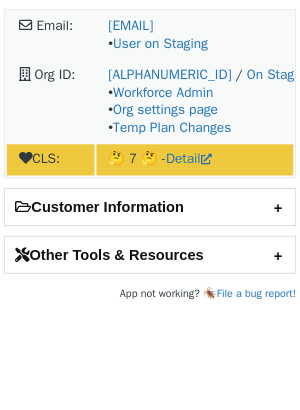 scroll, scrollTop: 0, scrollLeft: 0, axis: both 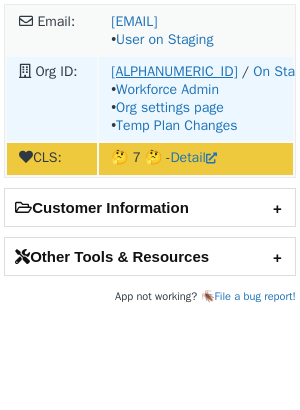 click on "o-1RZ12G-na1" at bounding box center [174, 71] 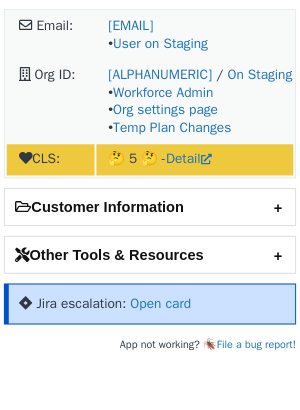scroll, scrollTop: 0, scrollLeft: 0, axis: both 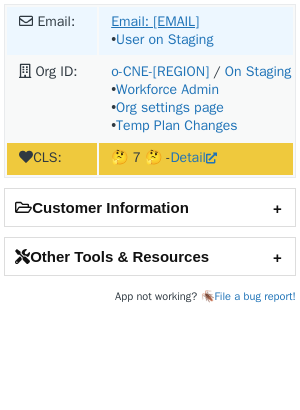click on "light.liang@dragonpass.com" at bounding box center (155, 21) 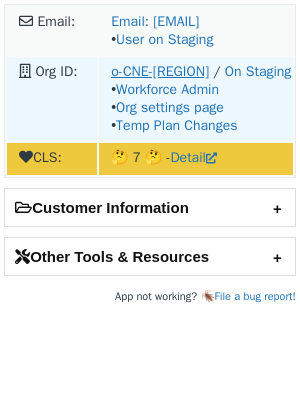 click on "o-CNE-eu1" at bounding box center (160, 71) 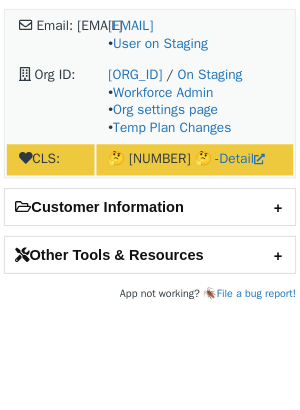 scroll, scrollTop: 0, scrollLeft: 0, axis: both 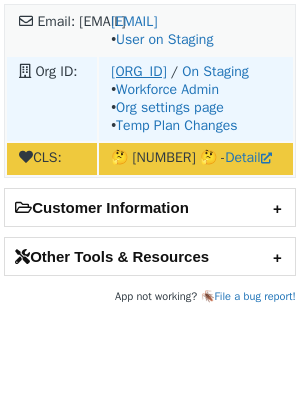 click on "[ORG_ID]" at bounding box center [138, 71] 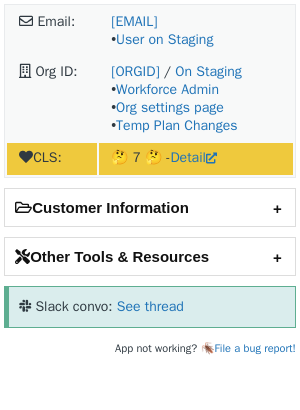scroll, scrollTop: 0, scrollLeft: 0, axis: both 